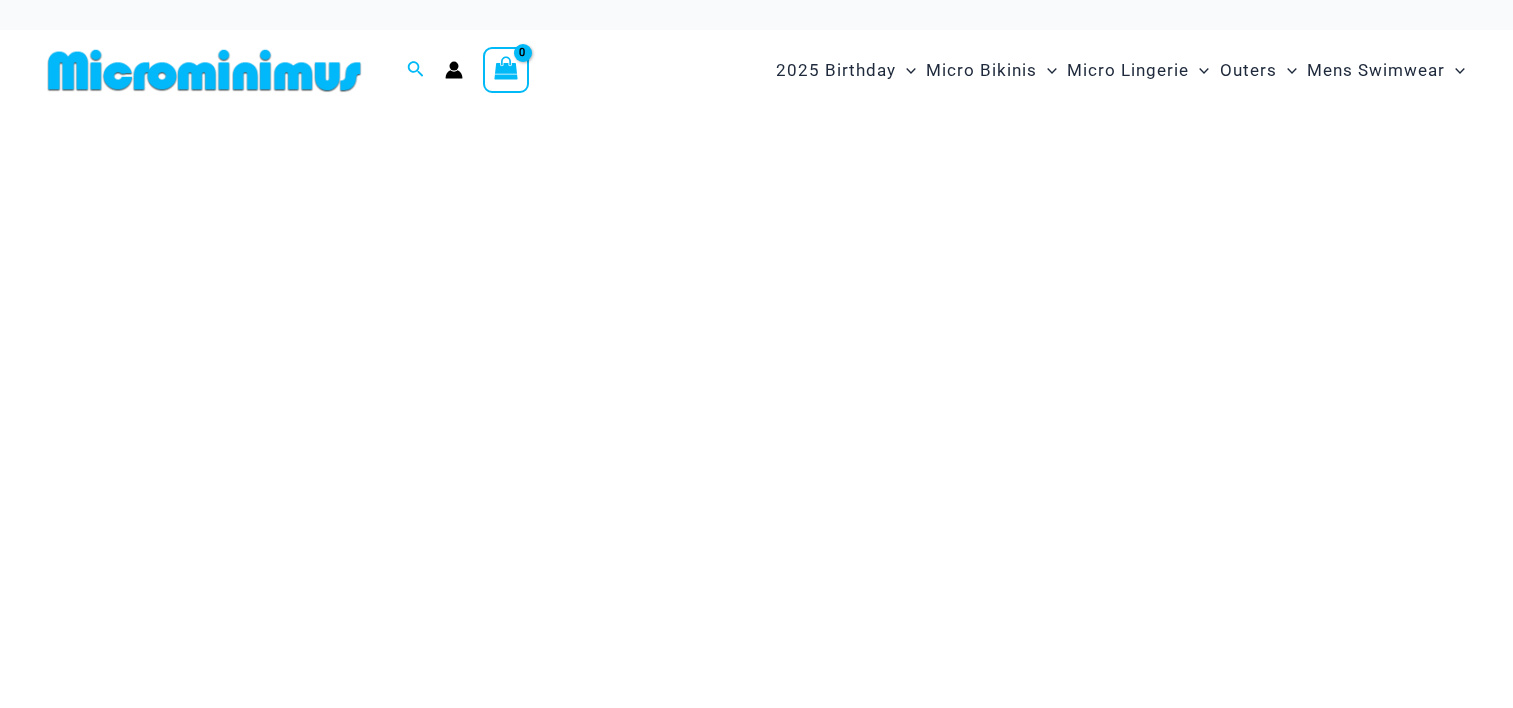 scroll, scrollTop: 0, scrollLeft: 0, axis: both 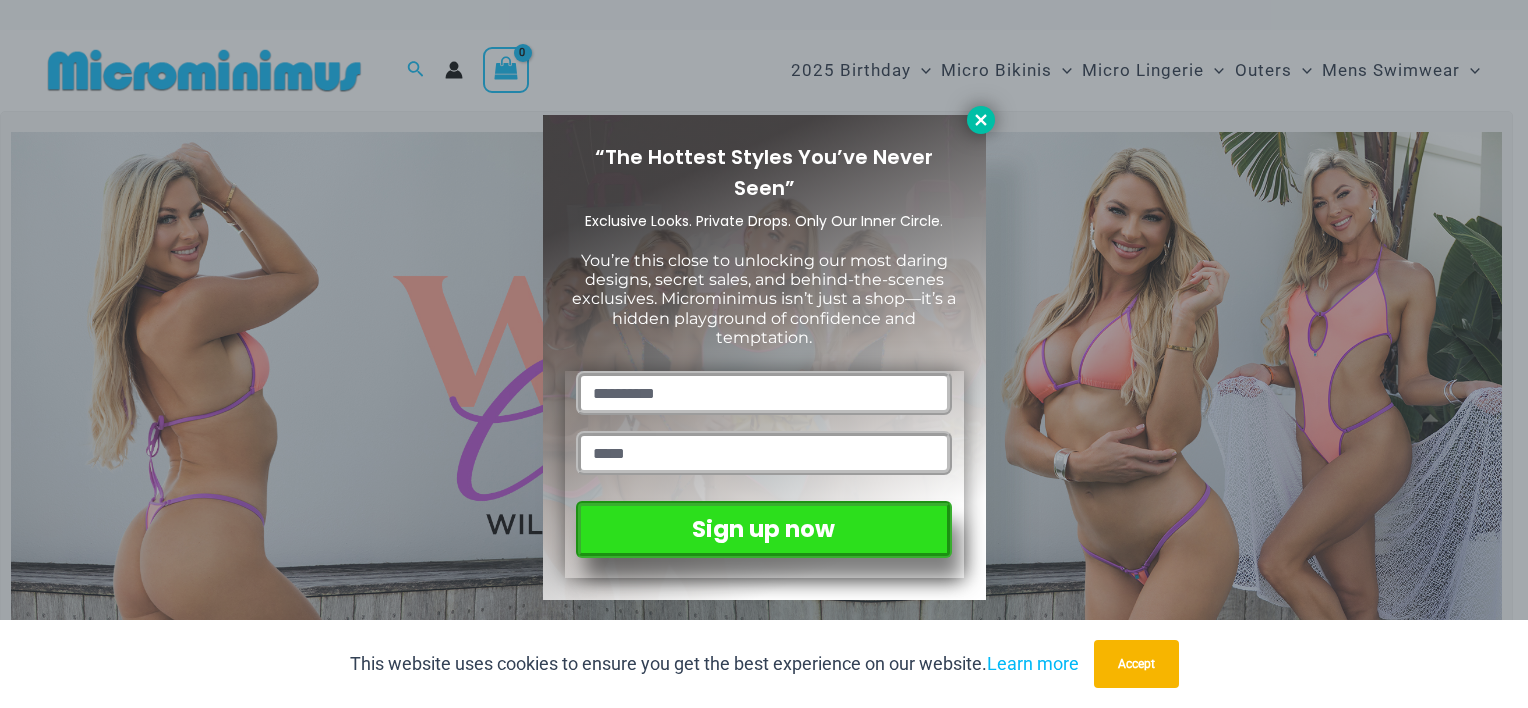 click 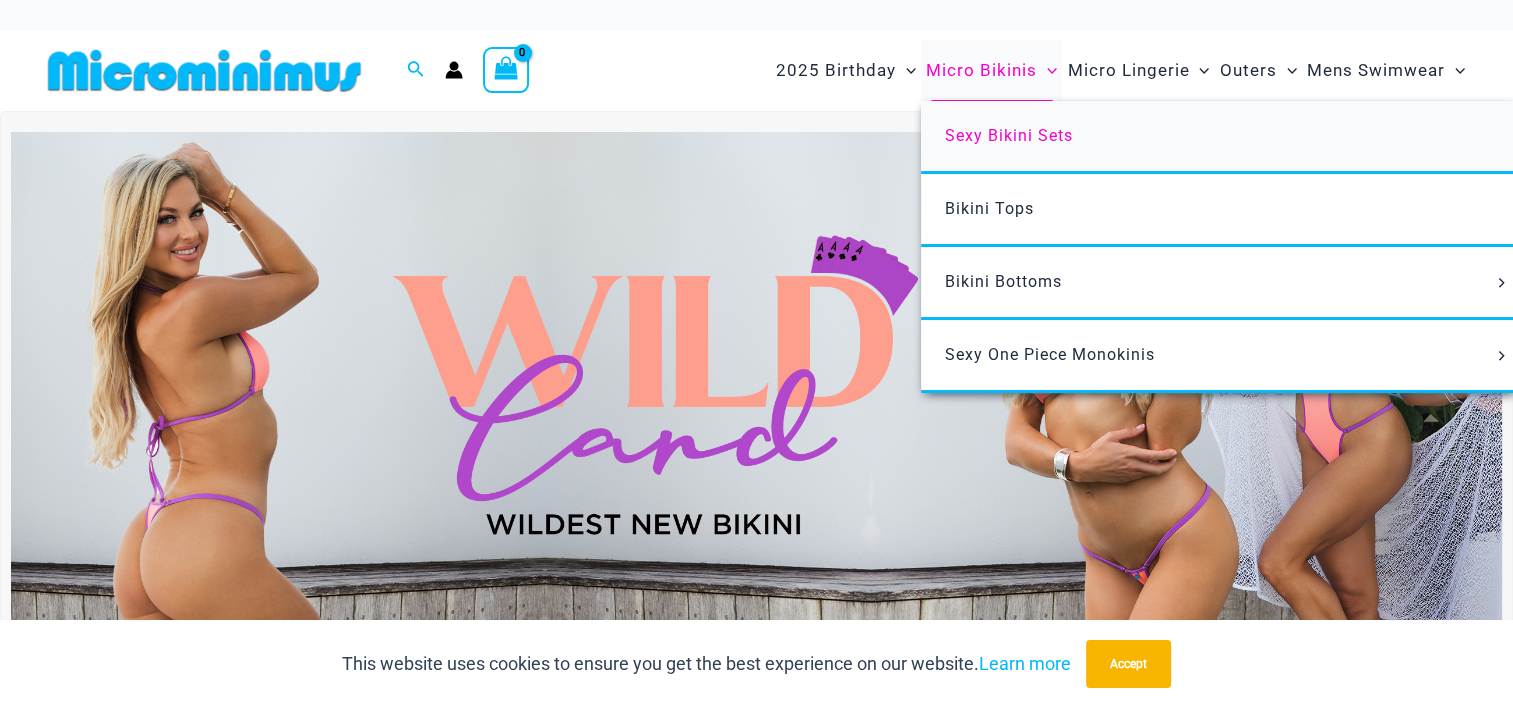 click on "Sexy Bikini Sets" at bounding box center (1009, 135) 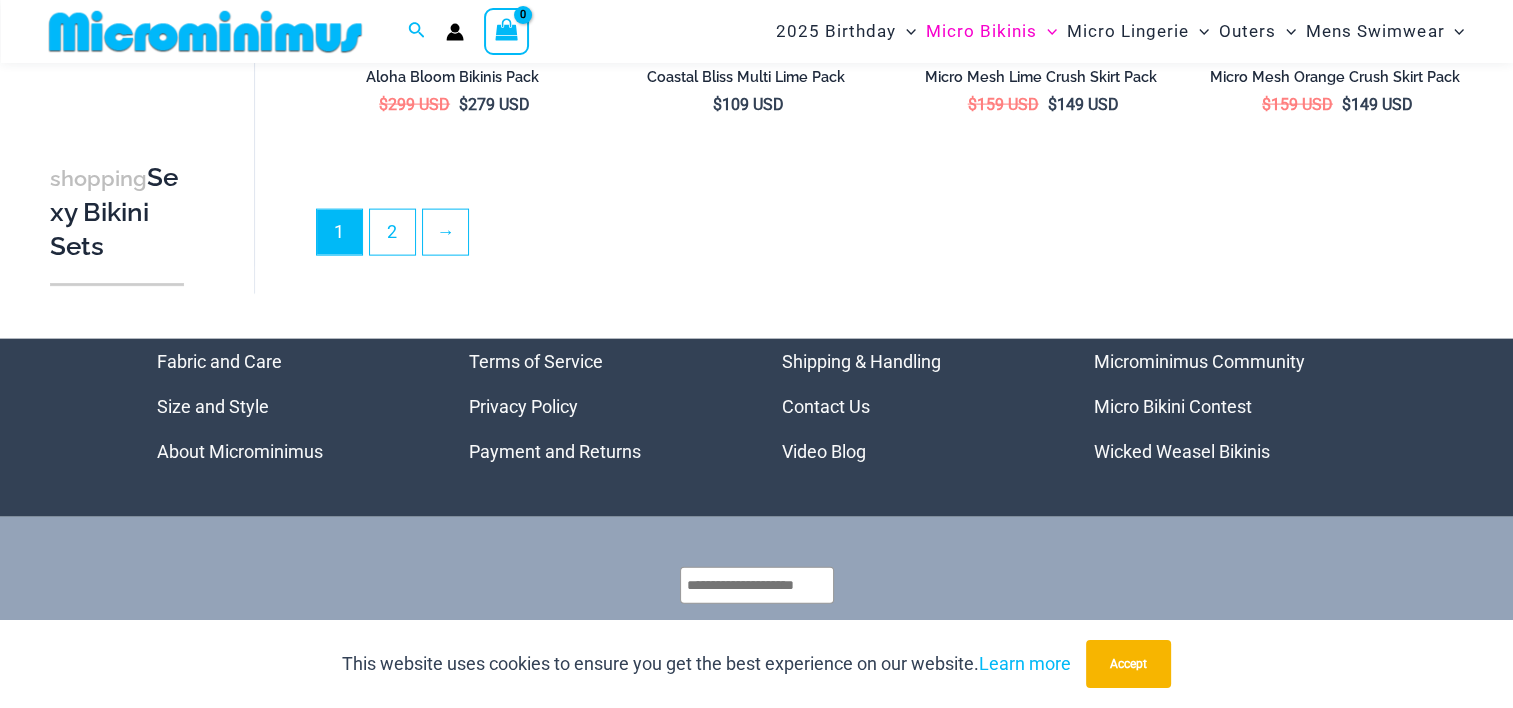 scroll, scrollTop: 4484, scrollLeft: 0, axis: vertical 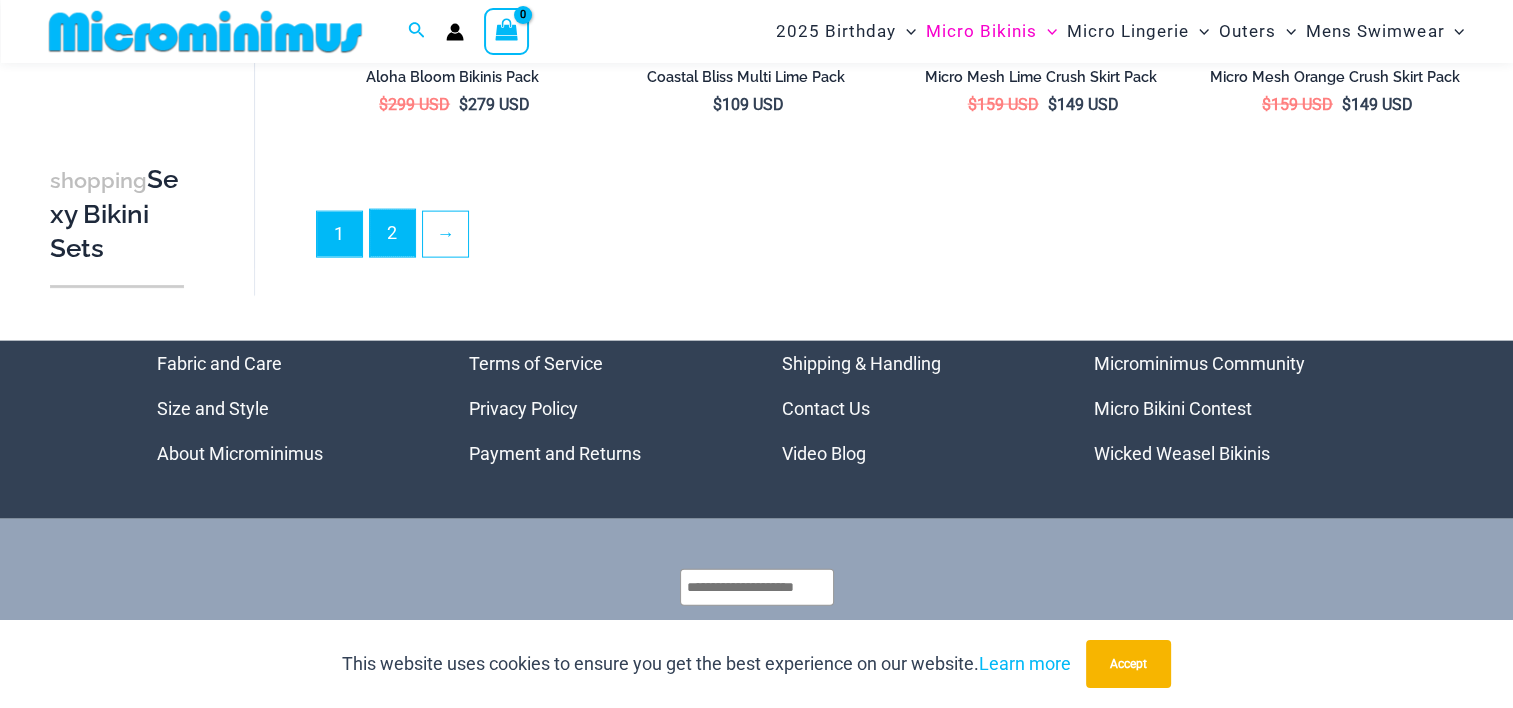 click on "2" at bounding box center [392, 233] 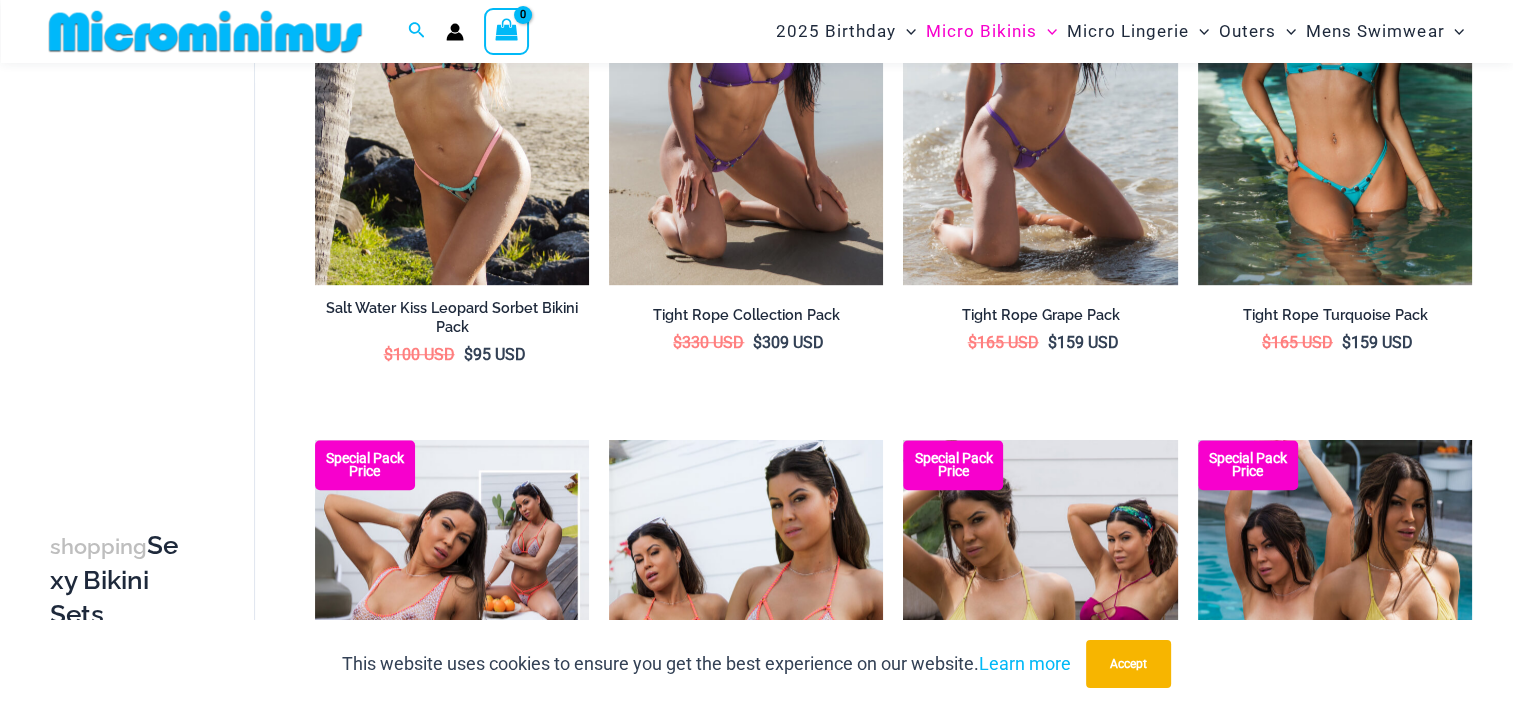 scroll, scrollTop: 1483, scrollLeft: 0, axis: vertical 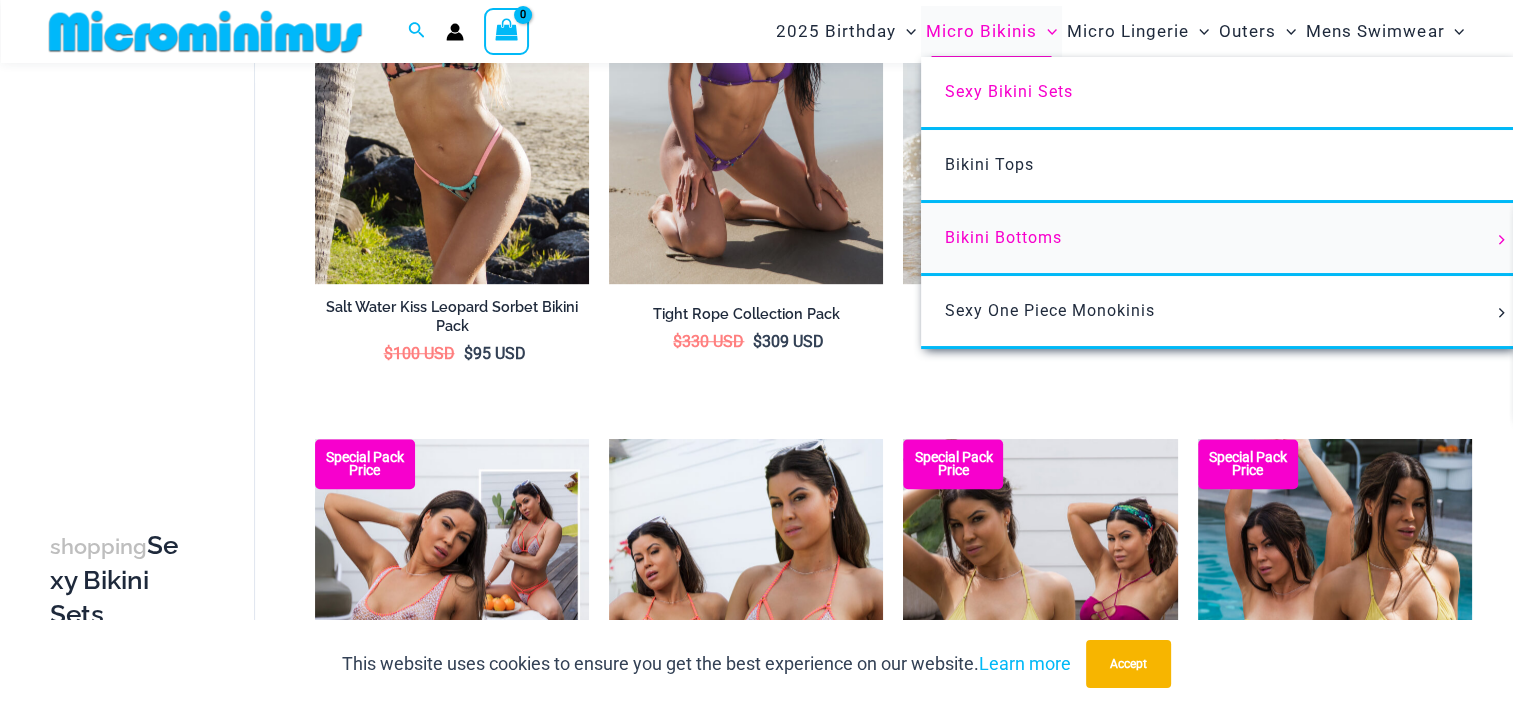 click on "Bikini Bottoms" at bounding box center [1003, 237] 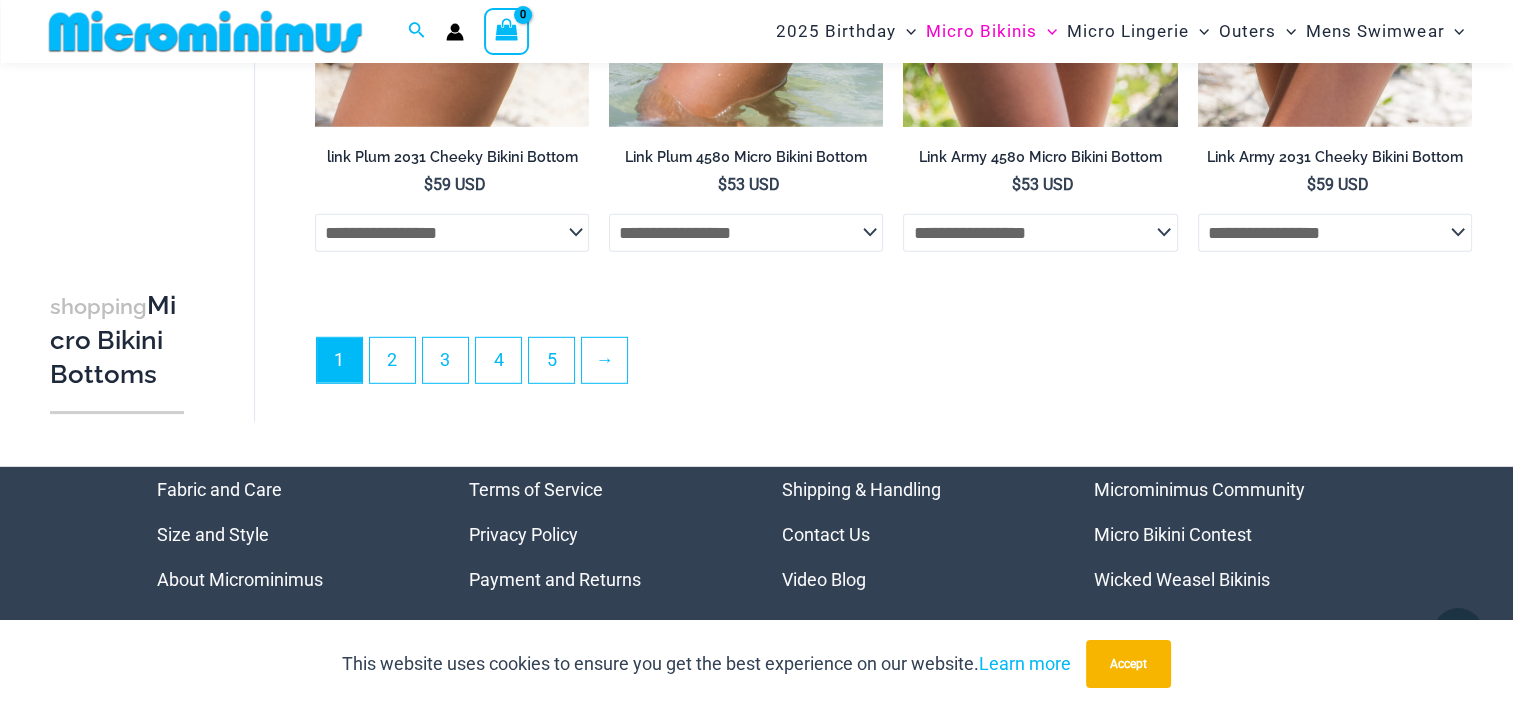 scroll, scrollTop: 5692, scrollLeft: 0, axis: vertical 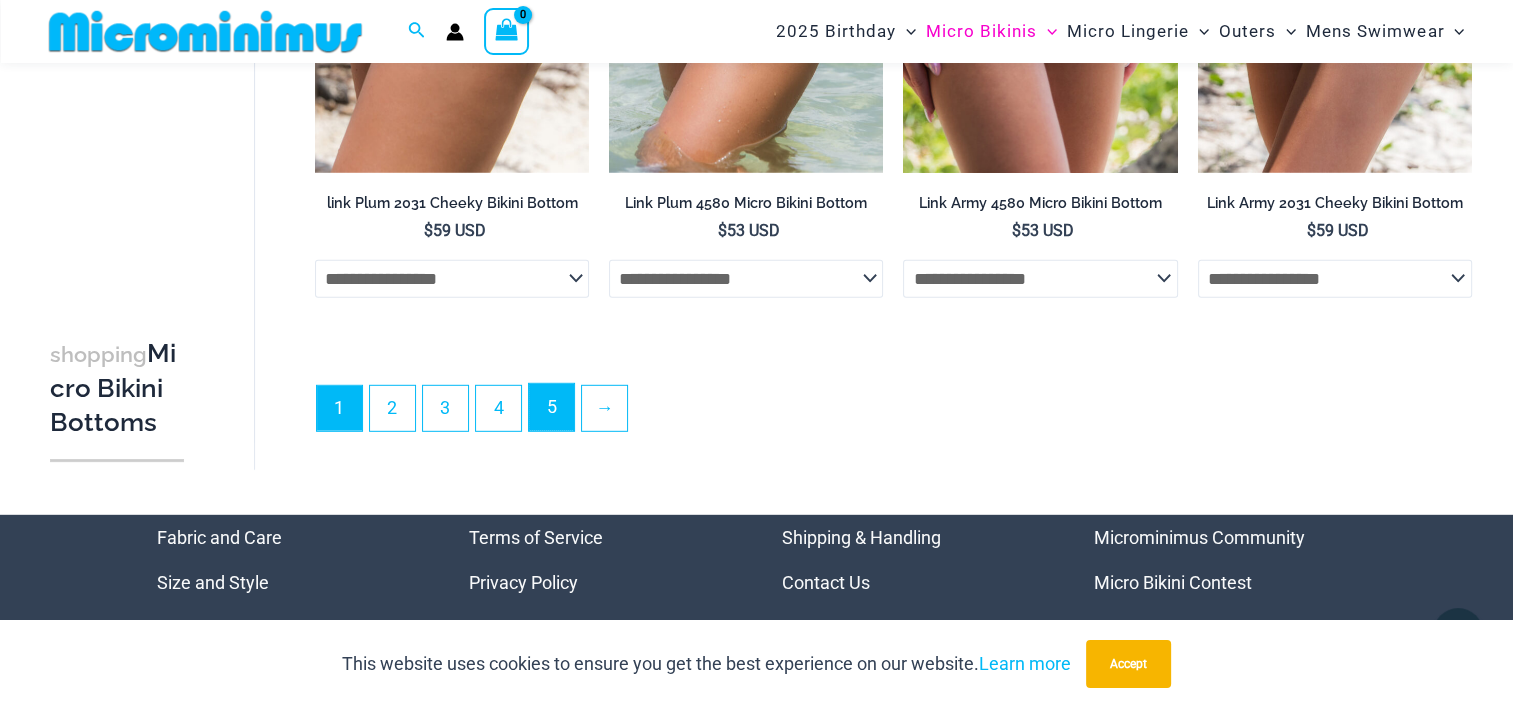 click on "5" at bounding box center [551, 407] 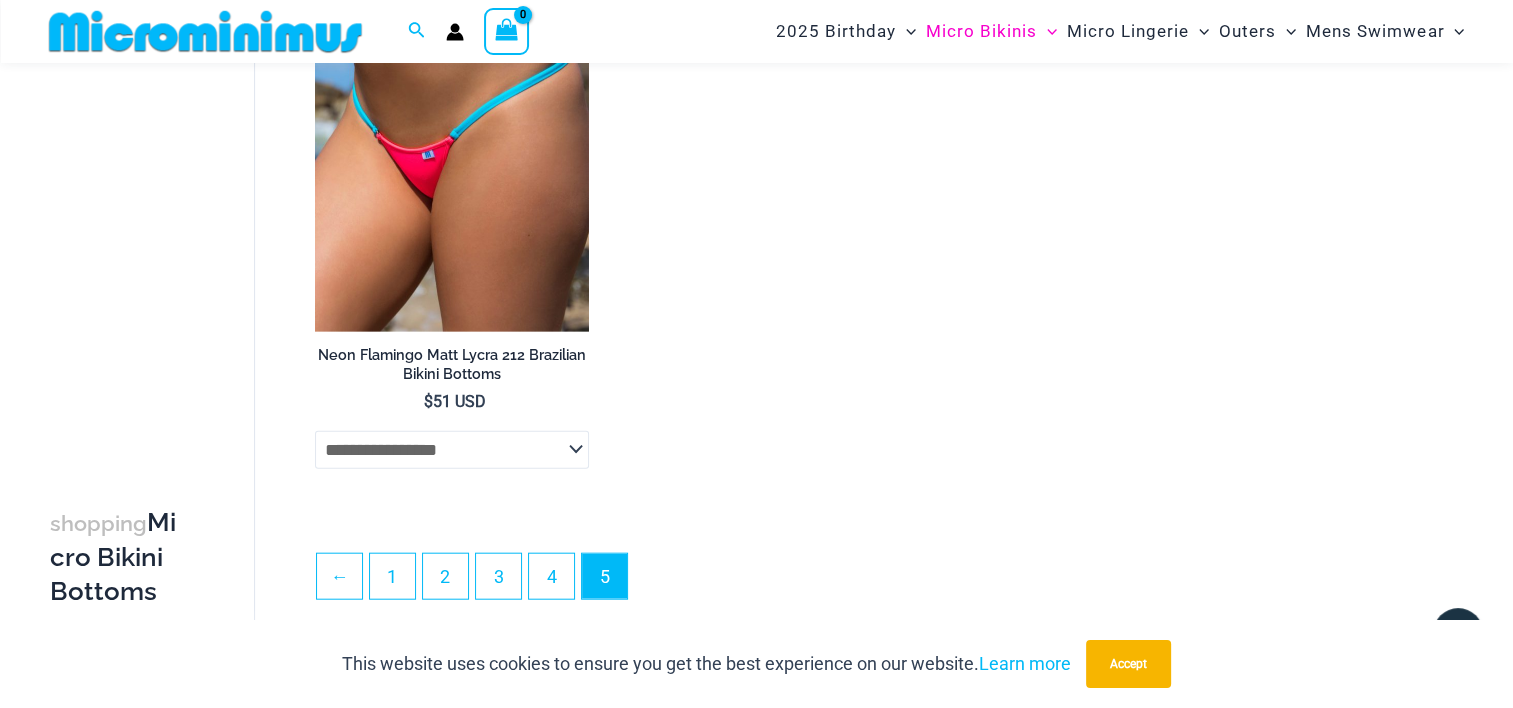 scroll, scrollTop: 4882, scrollLeft: 0, axis: vertical 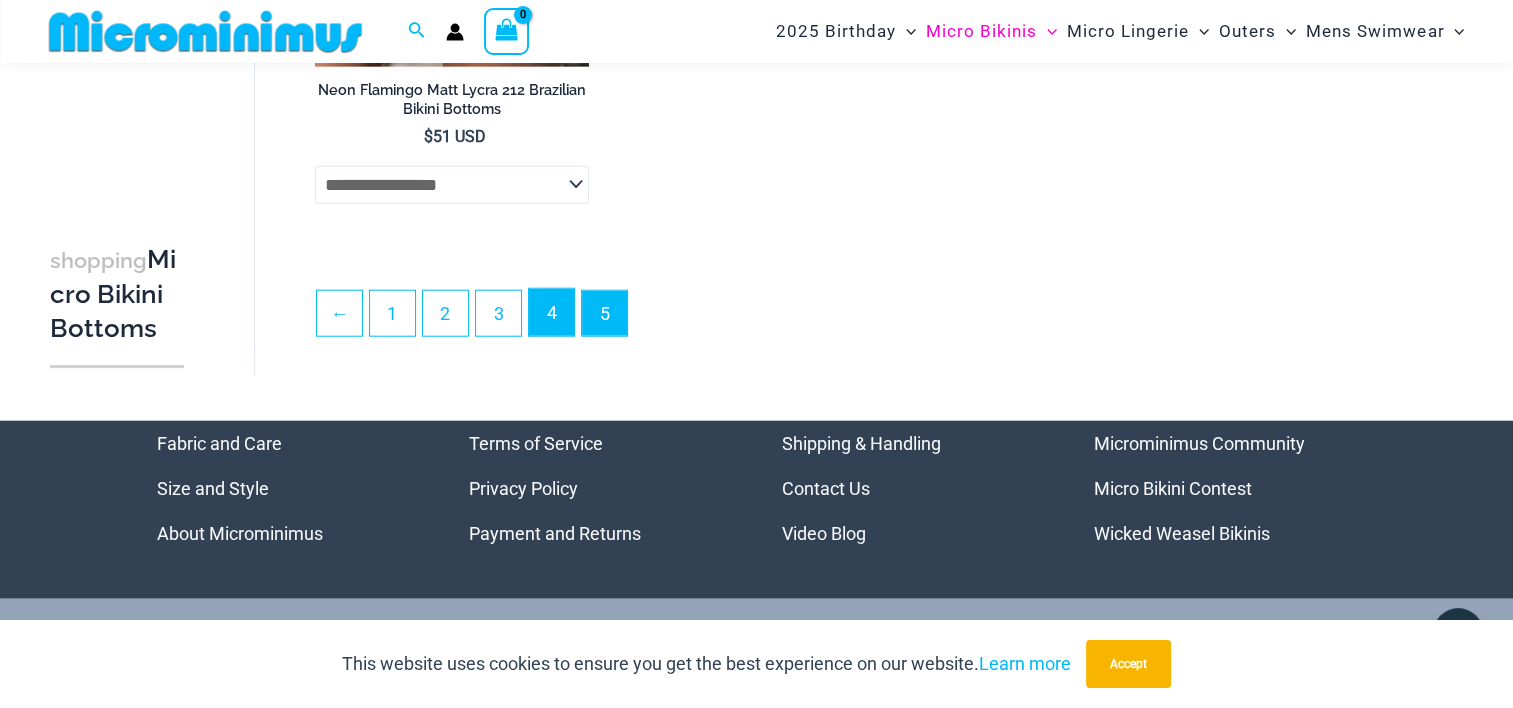 click on "4" at bounding box center [551, 312] 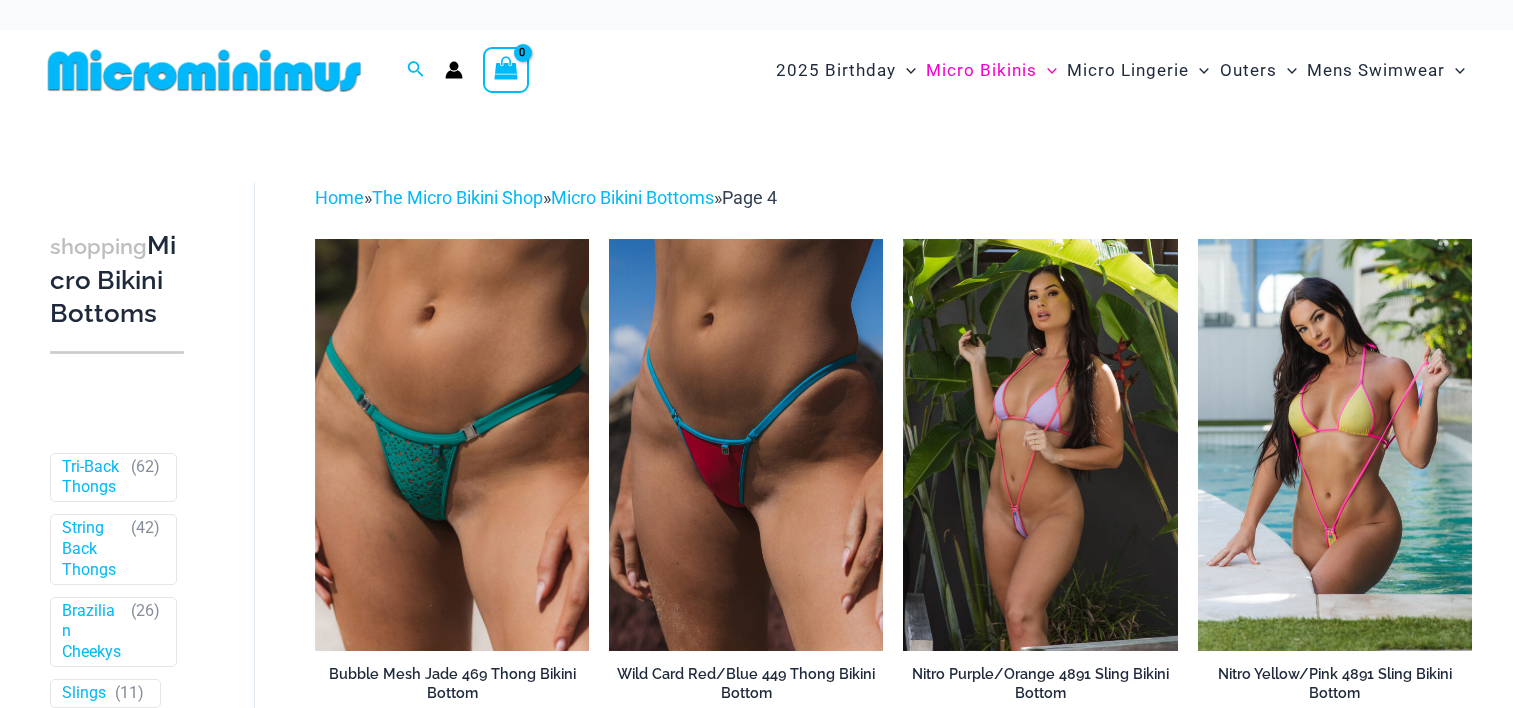 scroll, scrollTop: 0, scrollLeft: 0, axis: both 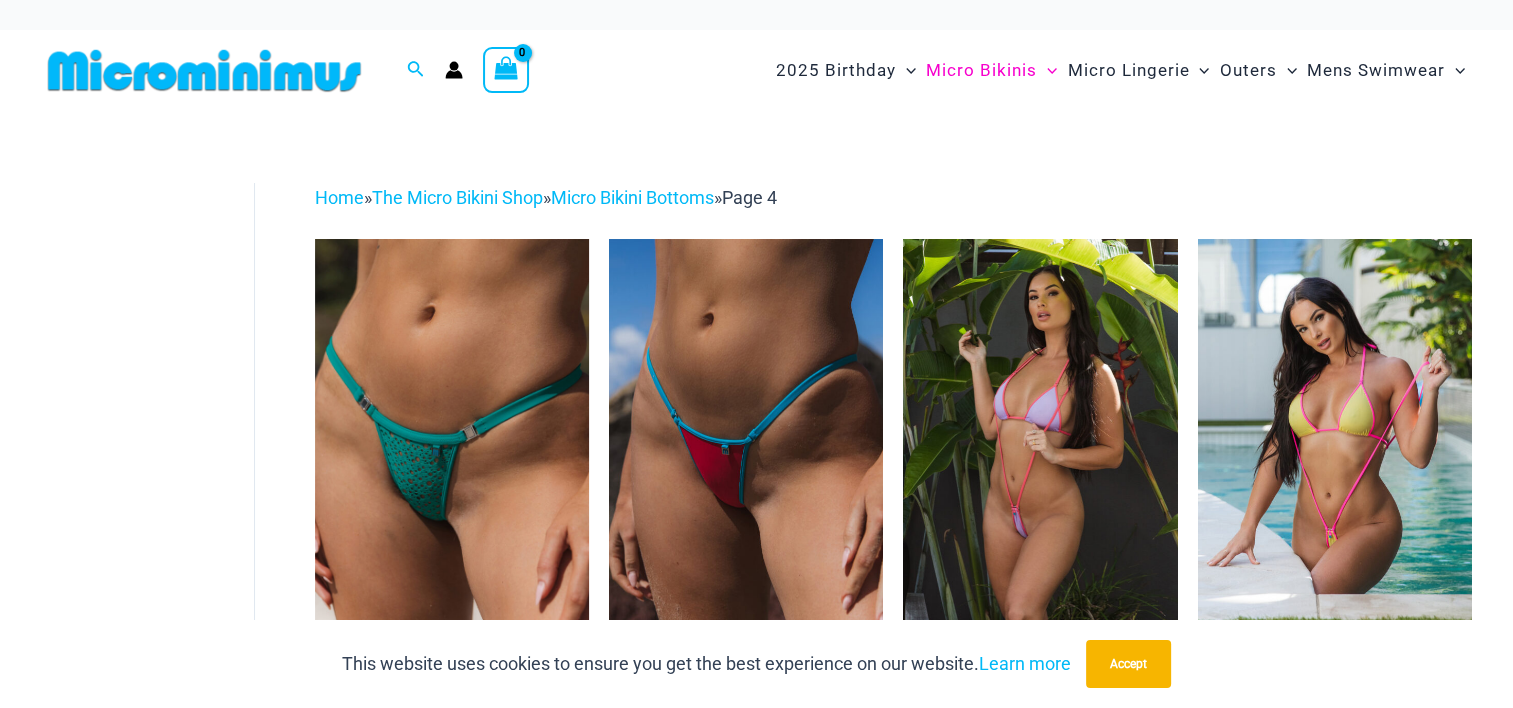 click at bounding box center [1040, 444] 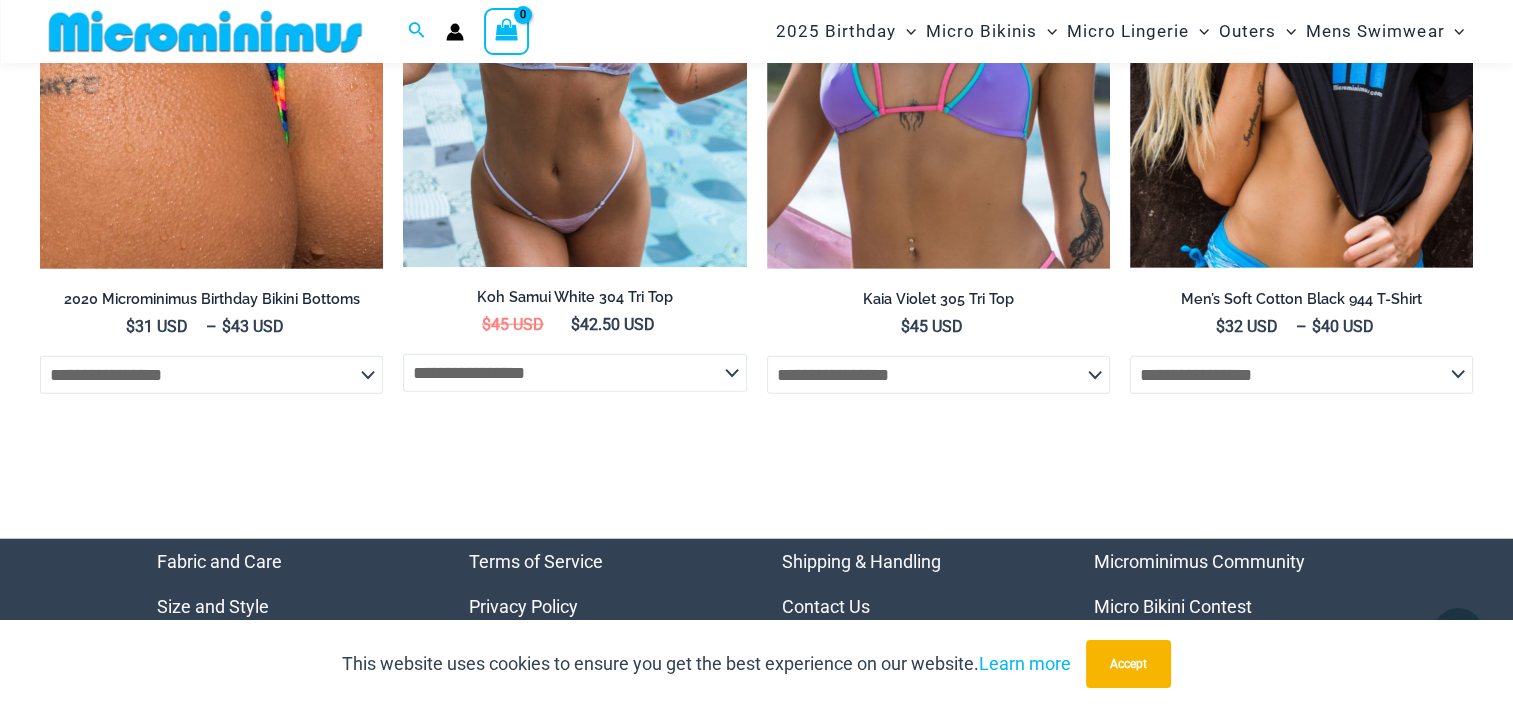 scroll, scrollTop: 5055, scrollLeft: 0, axis: vertical 